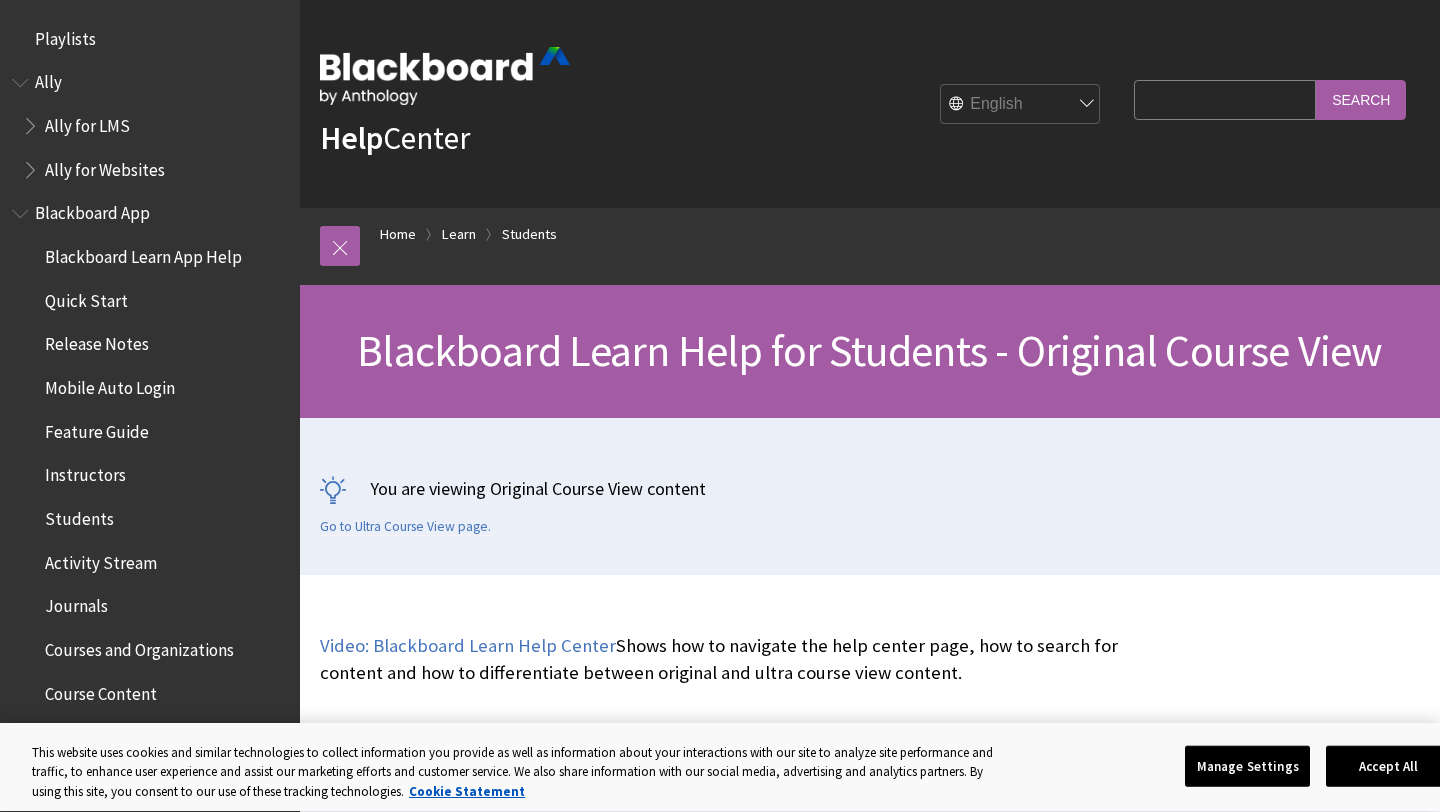 scroll, scrollTop: 0, scrollLeft: 0, axis: both 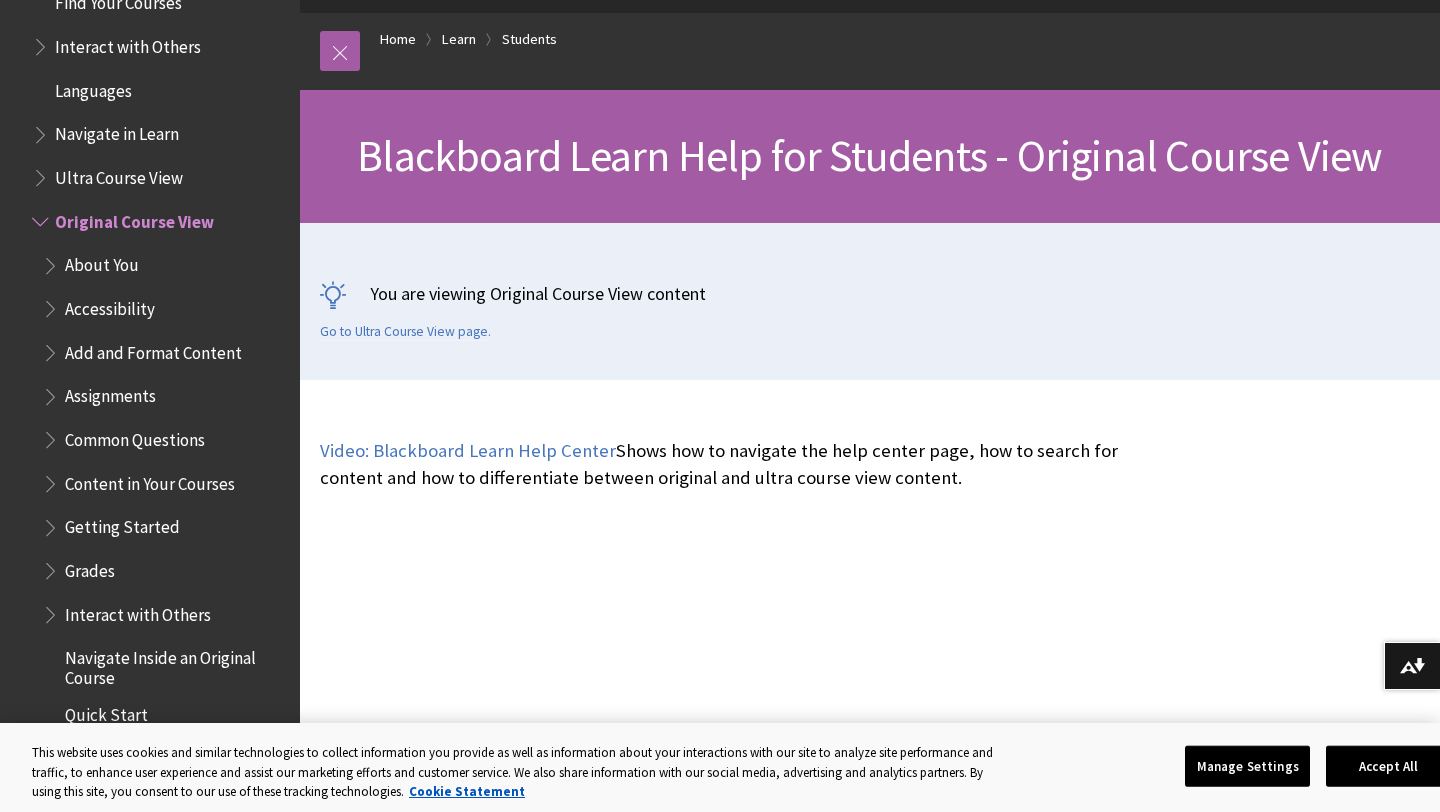 click on "Grades" at bounding box center (90, 567) 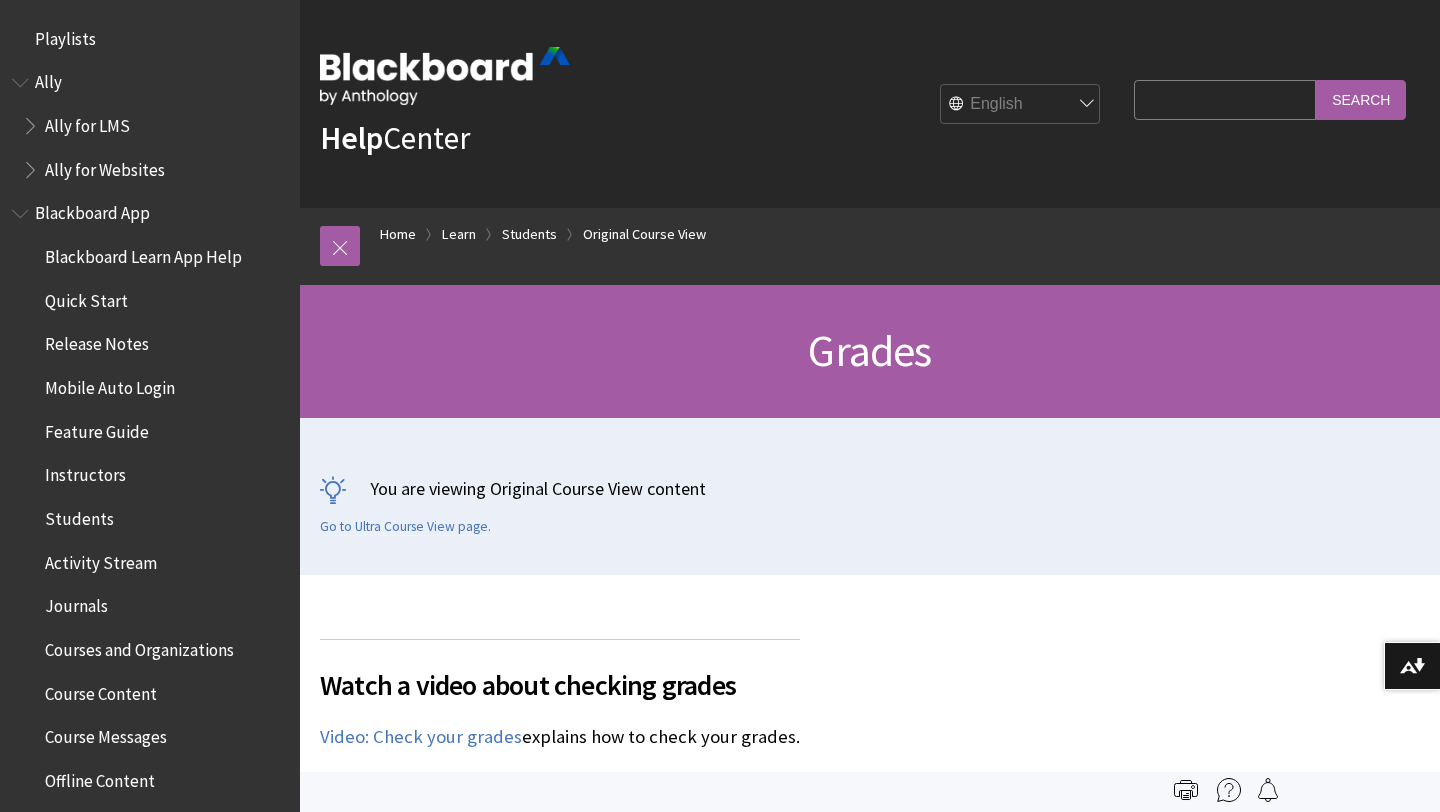 scroll, scrollTop: 0, scrollLeft: 0, axis: both 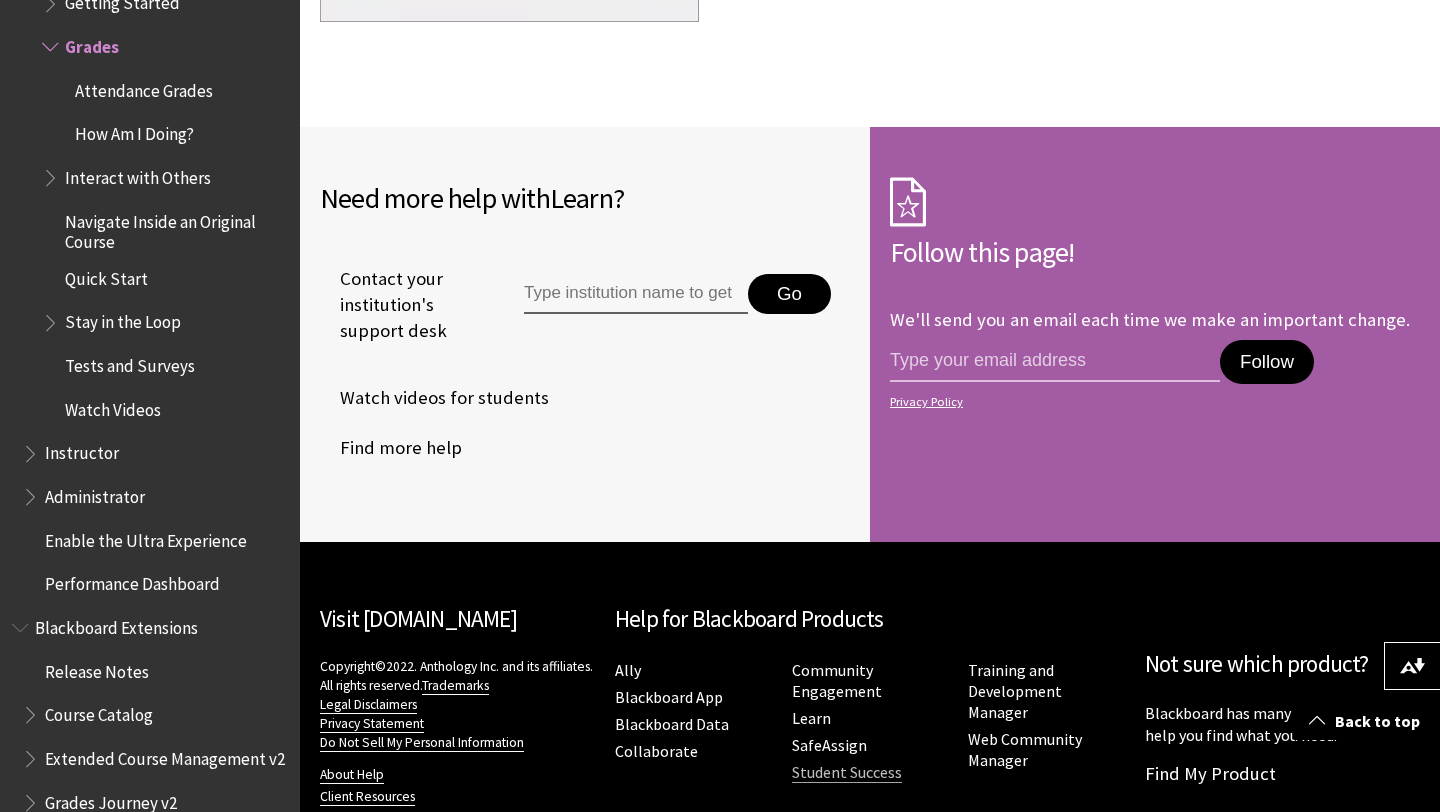 click on "Student Success" at bounding box center [847, 772] 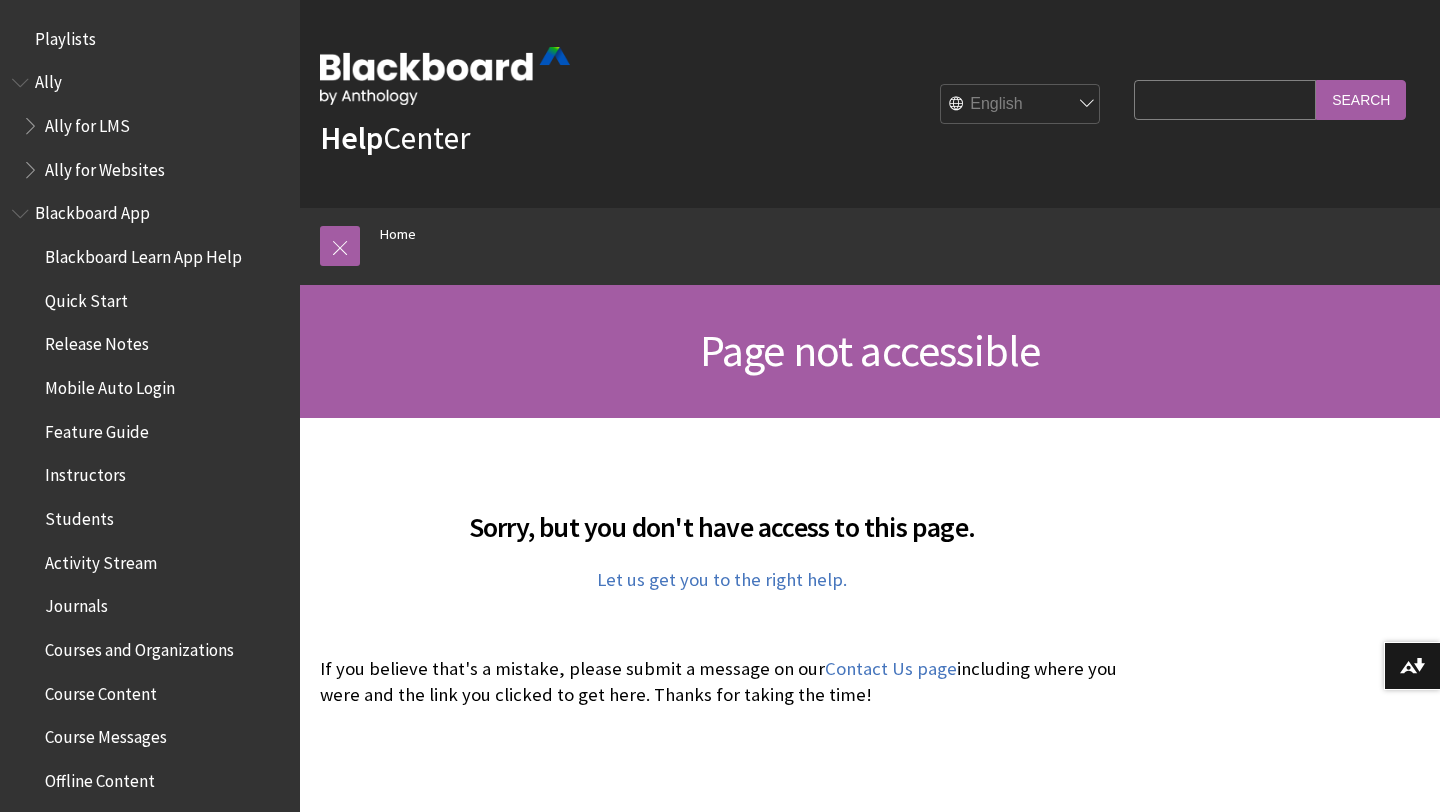 scroll, scrollTop: 0, scrollLeft: 0, axis: both 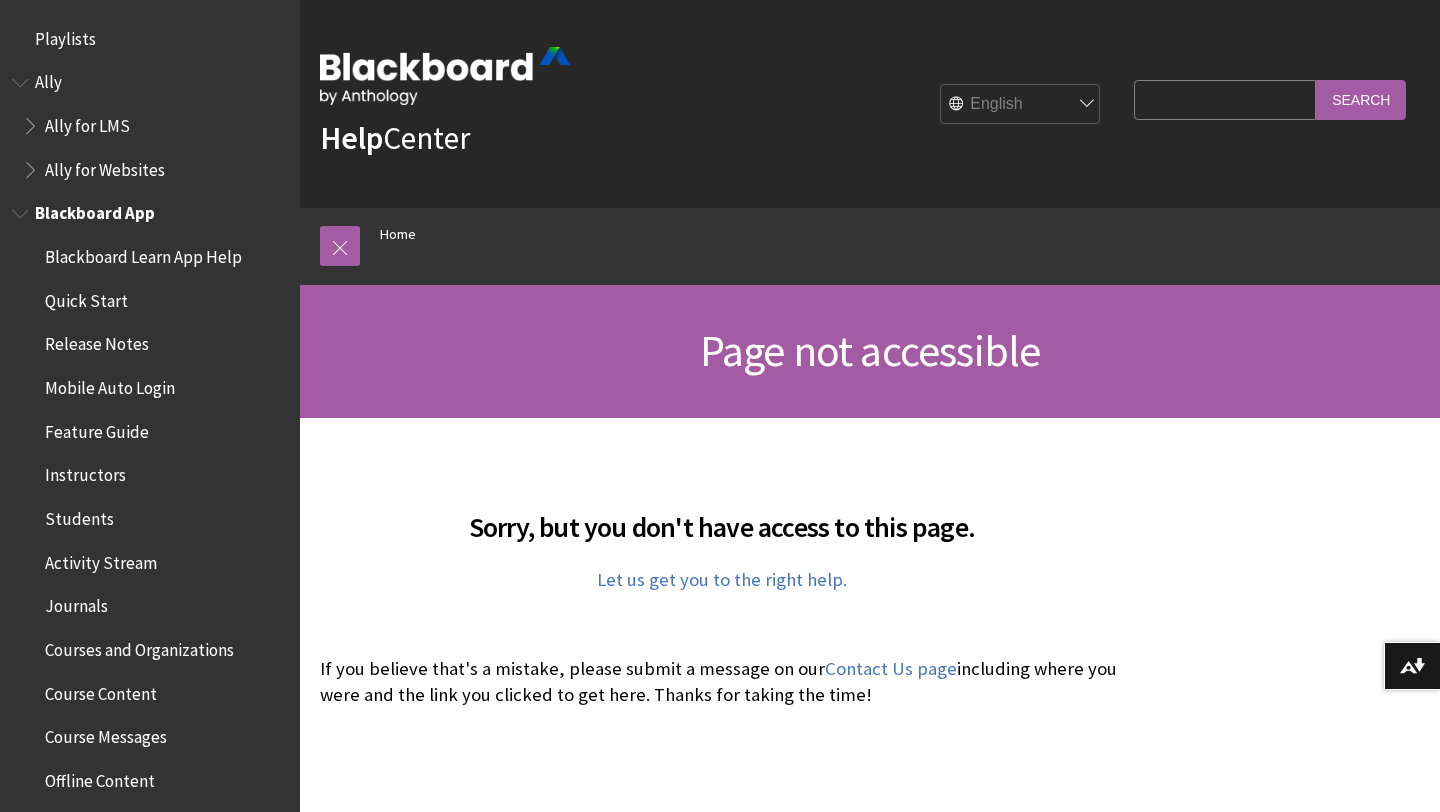 click on "Students" at bounding box center [79, 515] 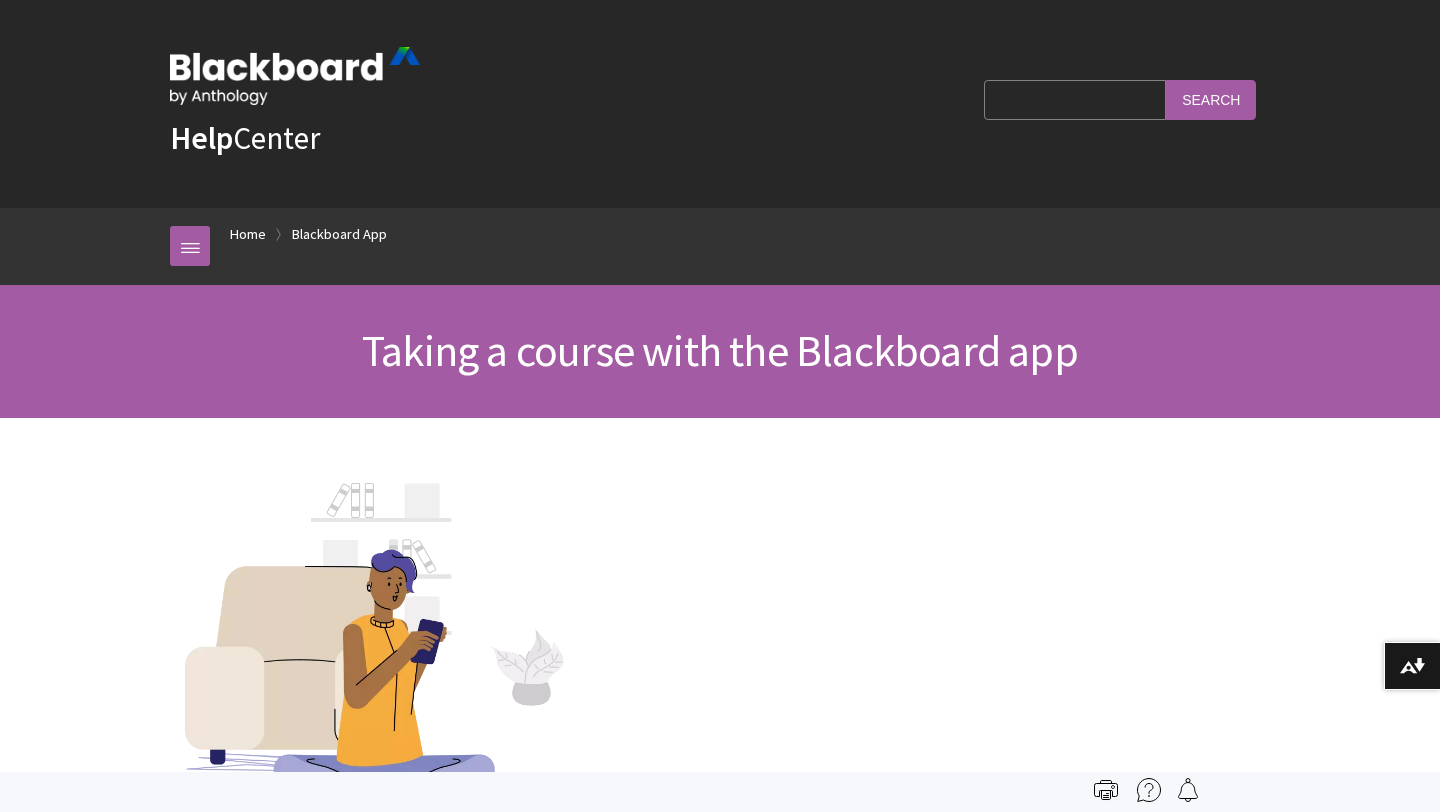 scroll, scrollTop: 0, scrollLeft: 0, axis: both 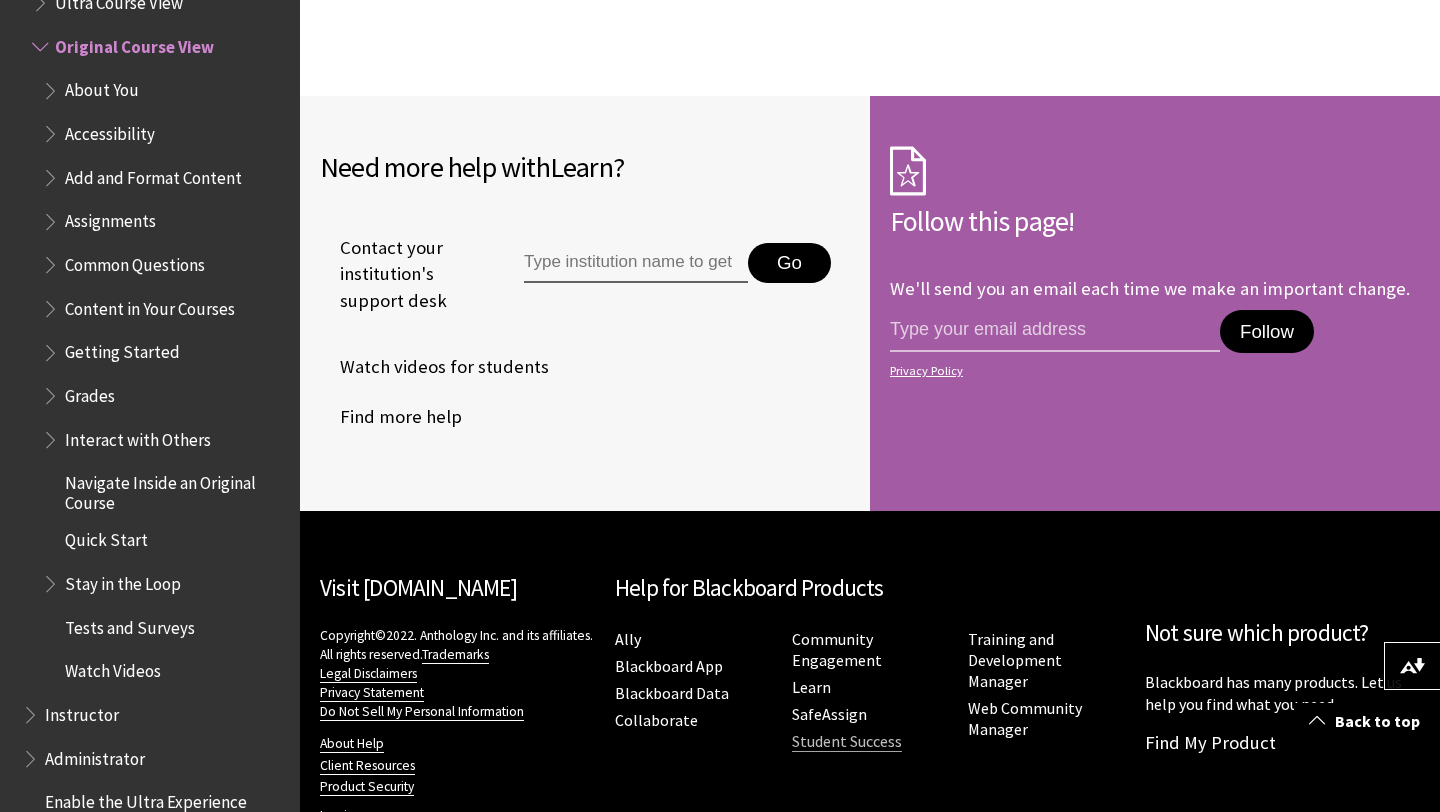 click on "Student Success" at bounding box center (847, 741) 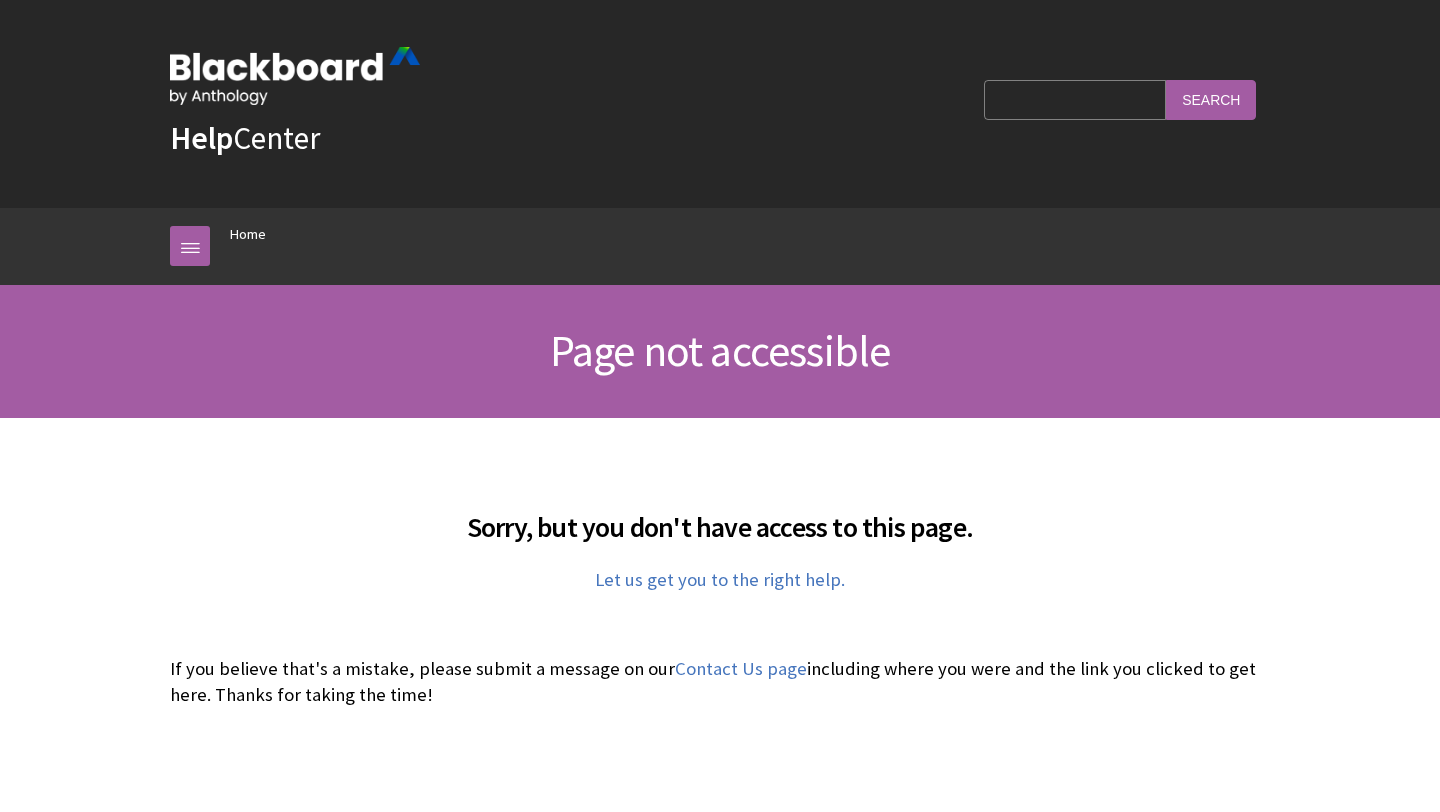 scroll, scrollTop: 0, scrollLeft: 0, axis: both 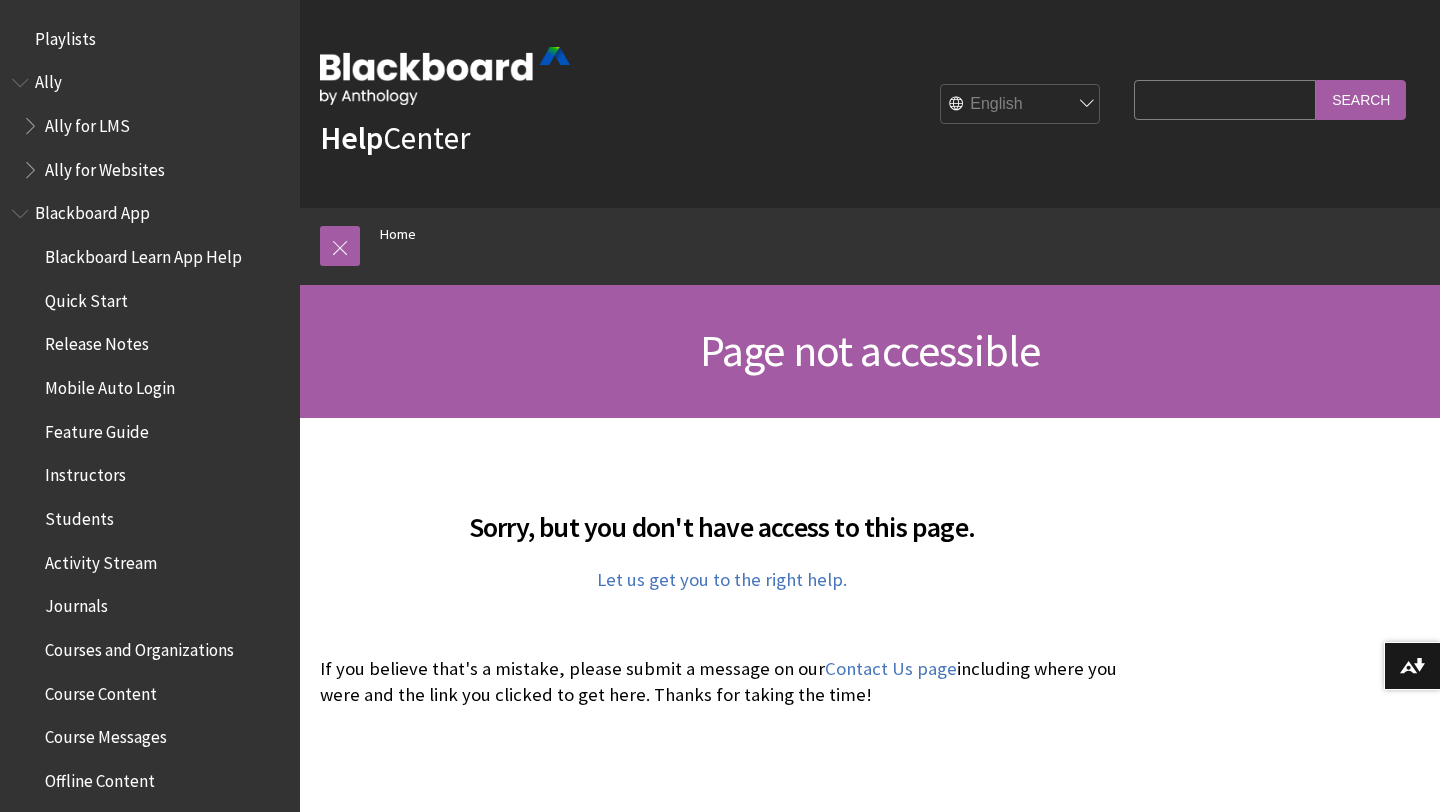 click on "Quick Start" at bounding box center (86, 297) 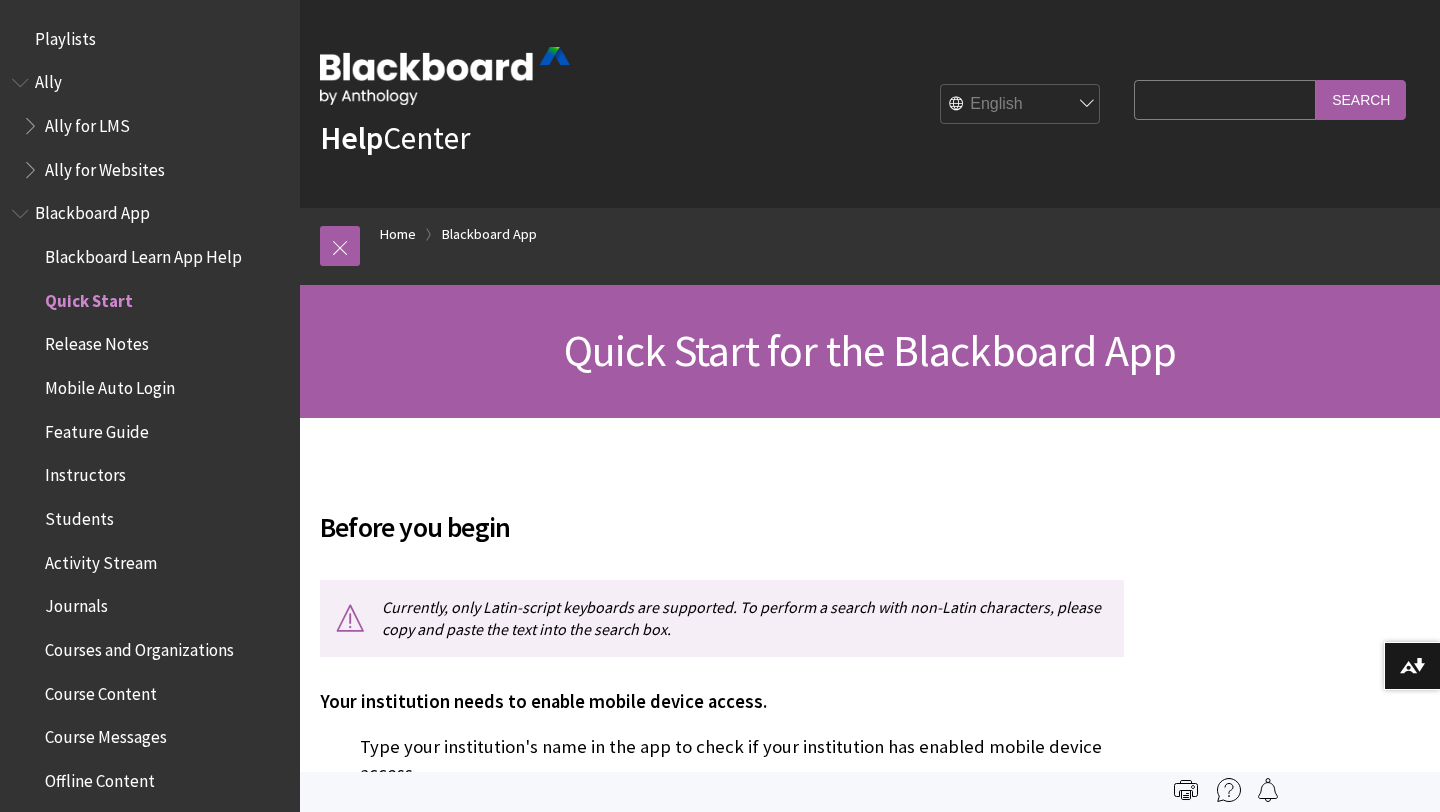 scroll, scrollTop: 0, scrollLeft: 0, axis: both 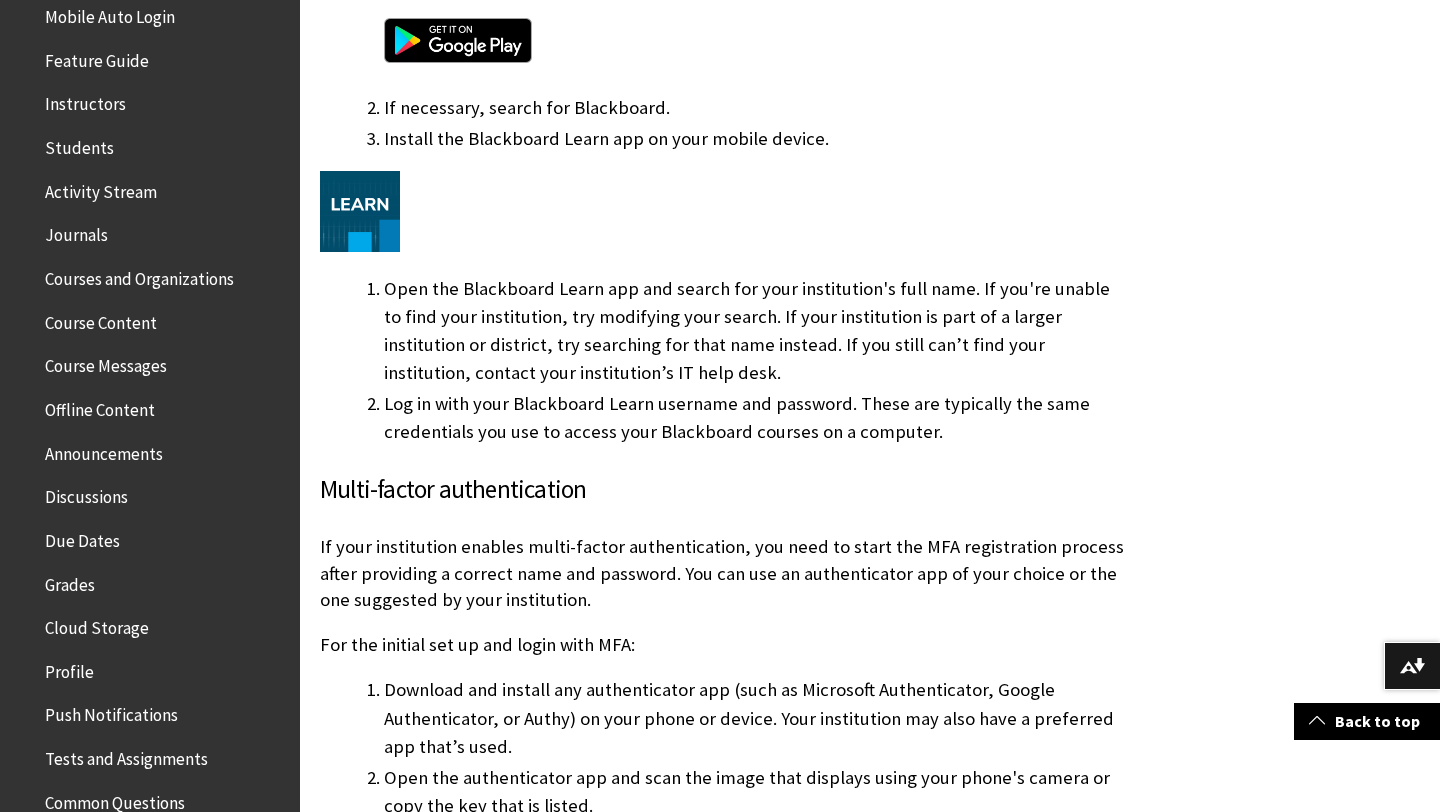 click on "Grades" at bounding box center (70, 581) 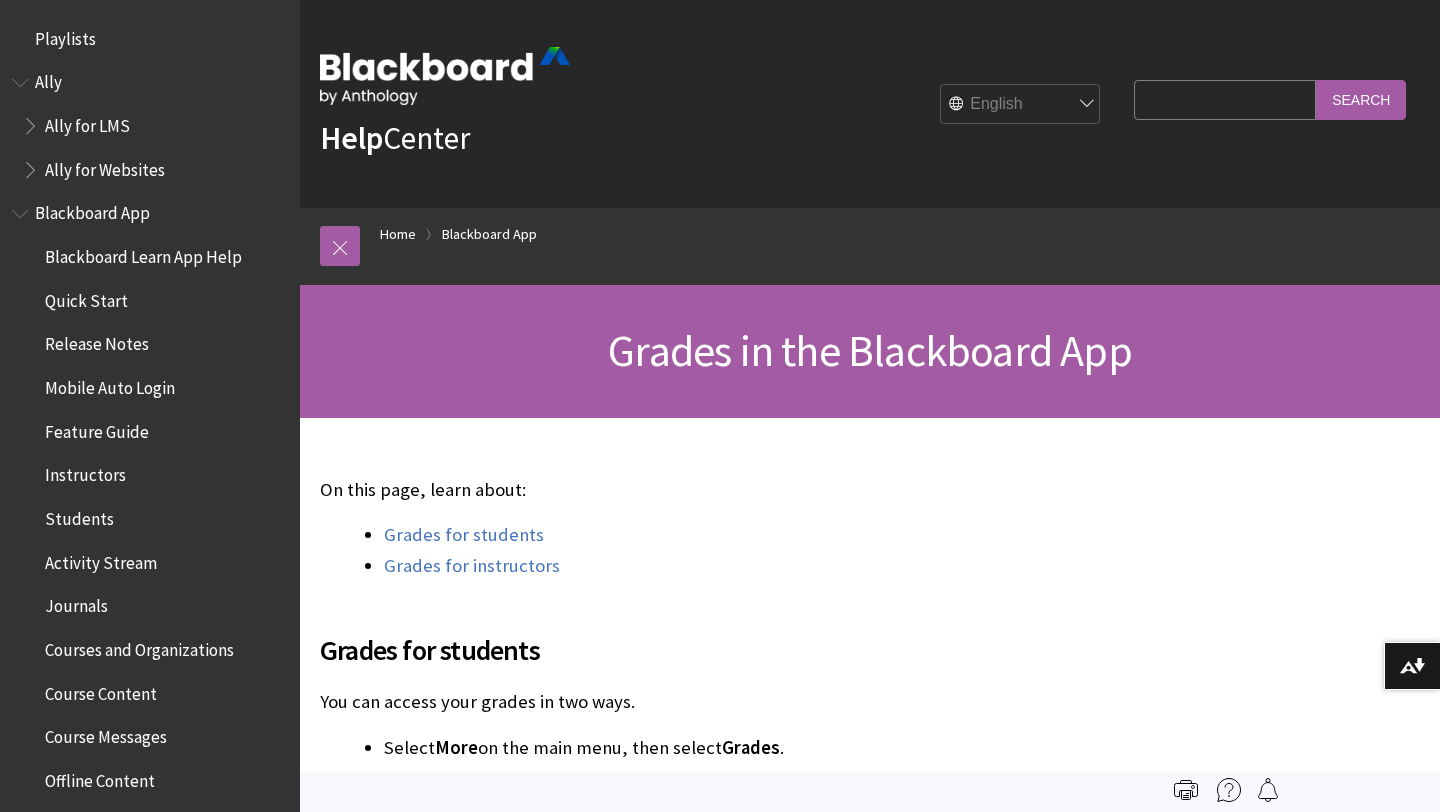 scroll, scrollTop: 0, scrollLeft: 0, axis: both 